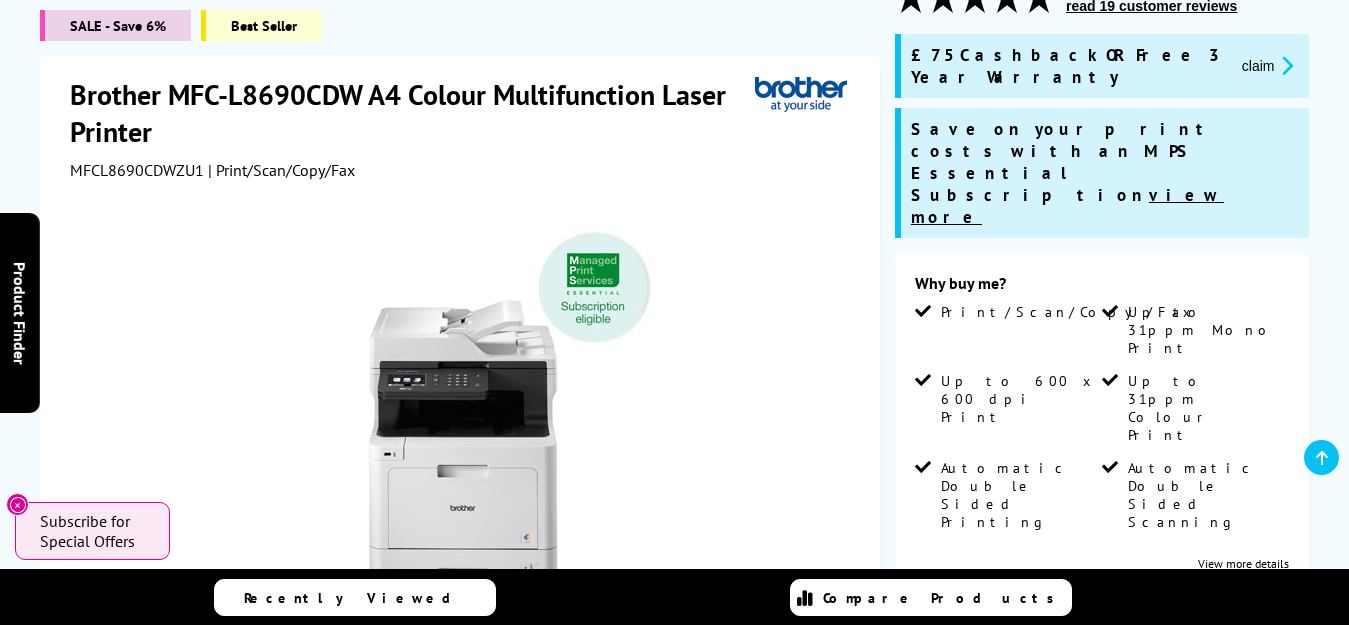 scroll, scrollTop: 302, scrollLeft: 0, axis: vertical 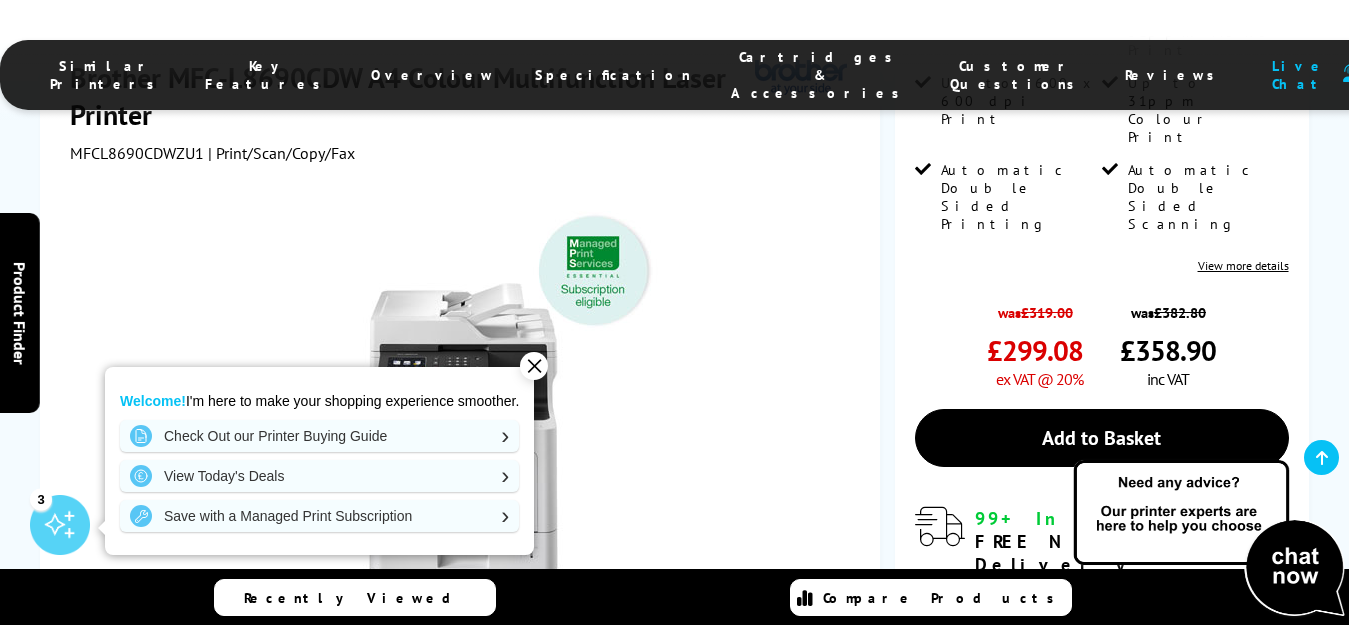 click on "✕" at bounding box center (534, 366) 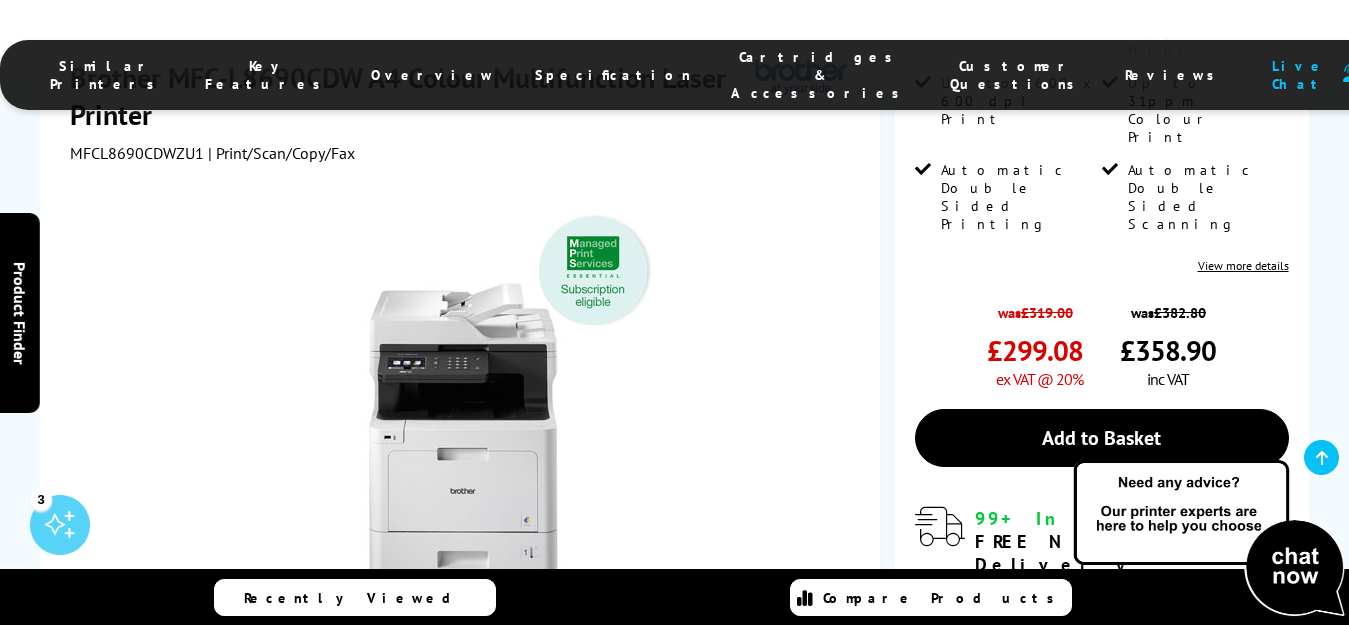 click at bounding box center [768, 684] 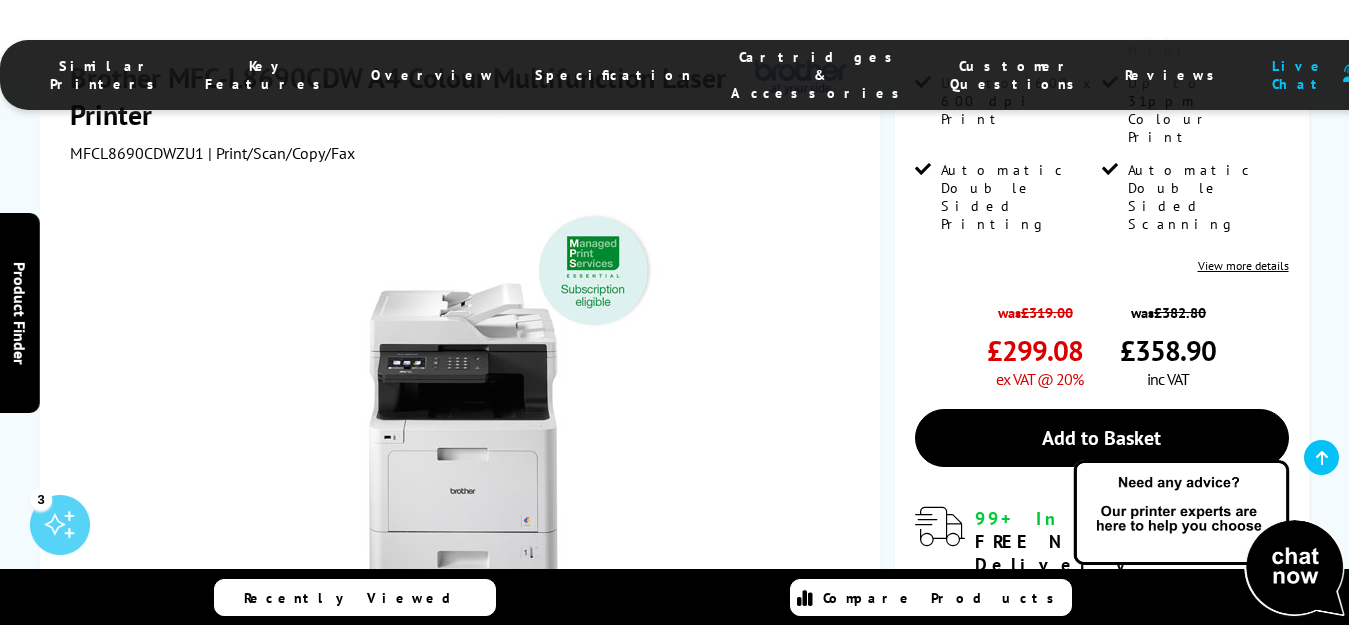 click at bounding box center [768, 684] 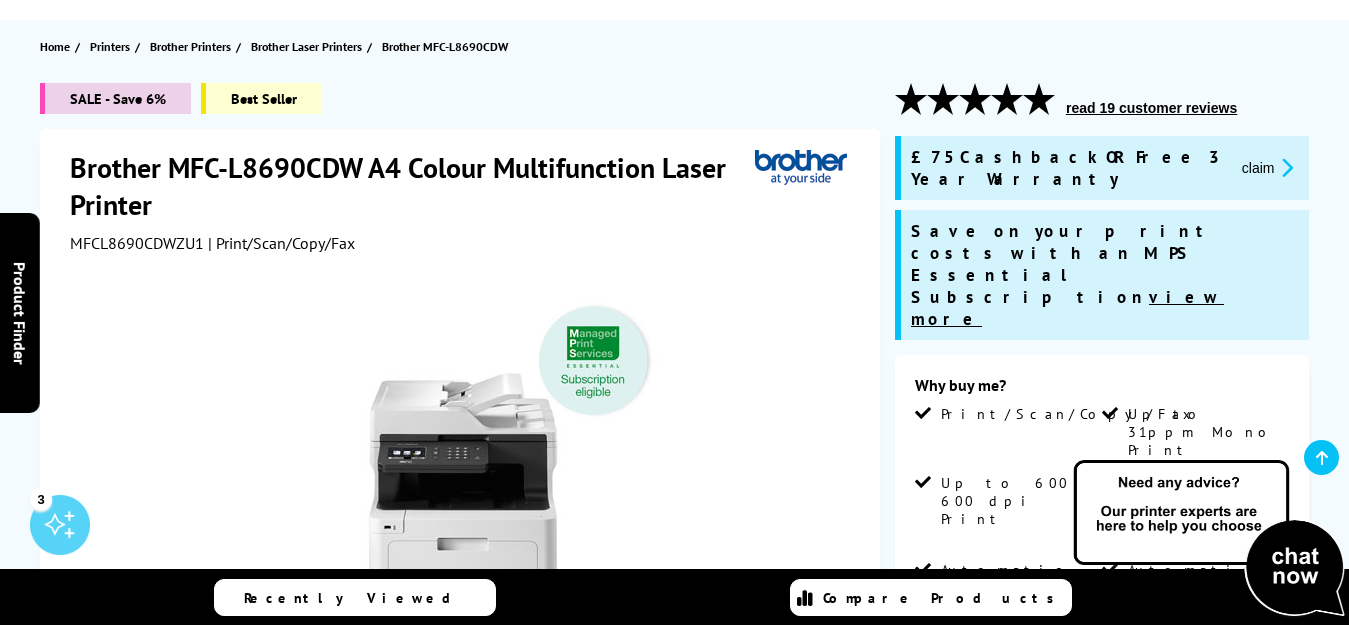 scroll, scrollTop: 400, scrollLeft: 0, axis: vertical 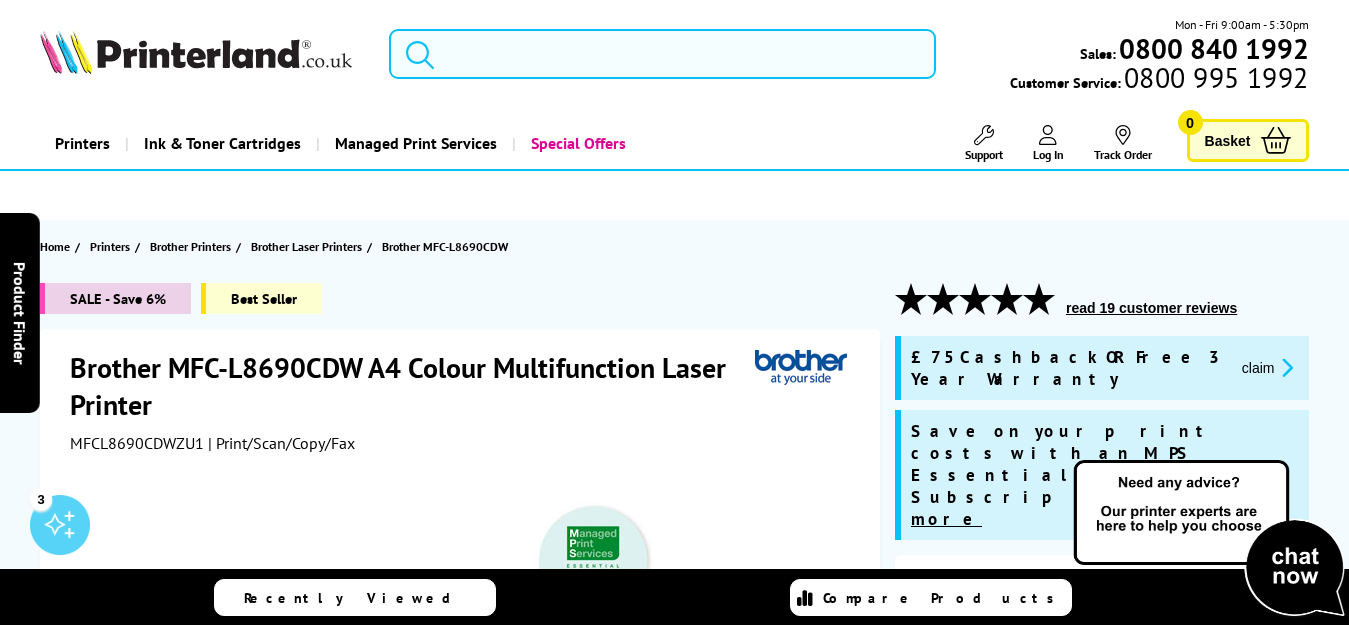 click at bounding box center [662, 54] 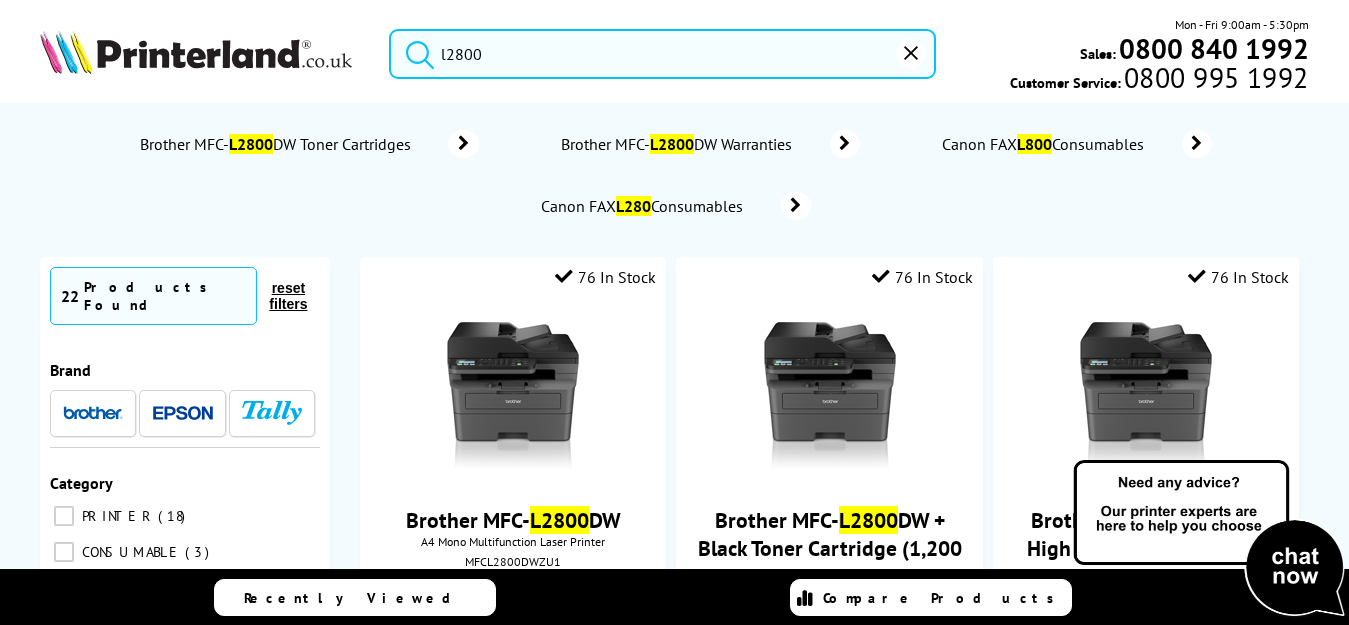 scroll, scrollTop: 200, scrollLeft: 0, axis: vertical 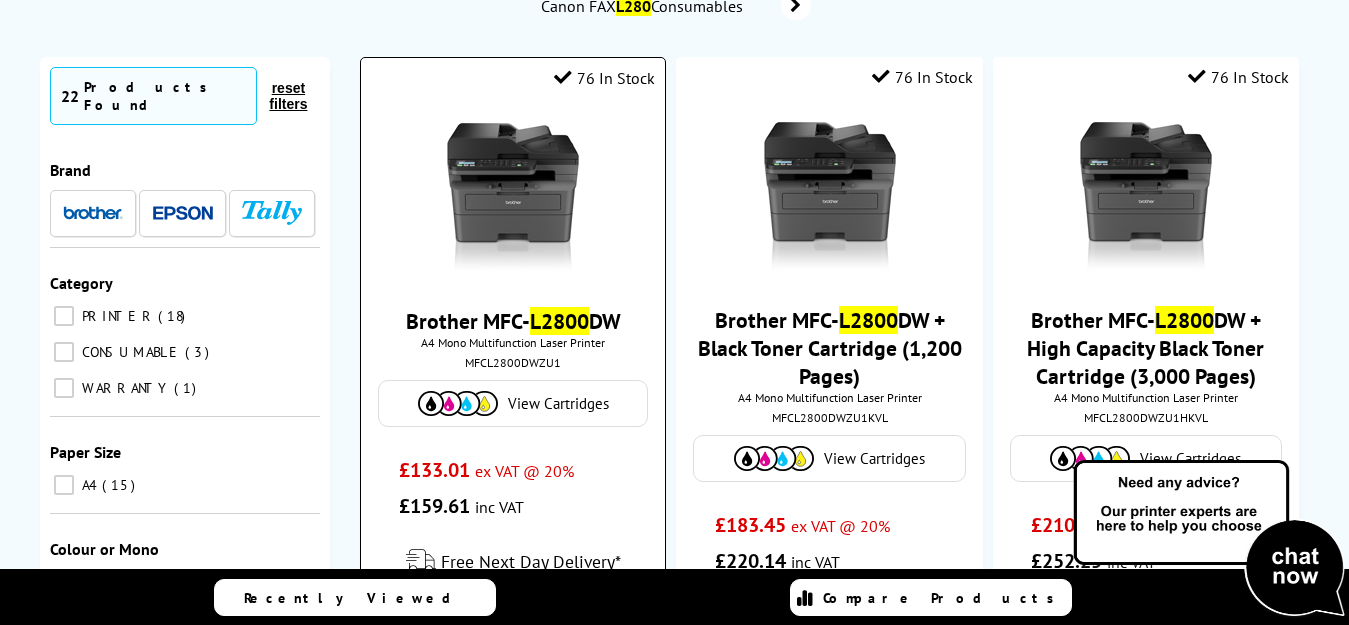 type on "l2800" 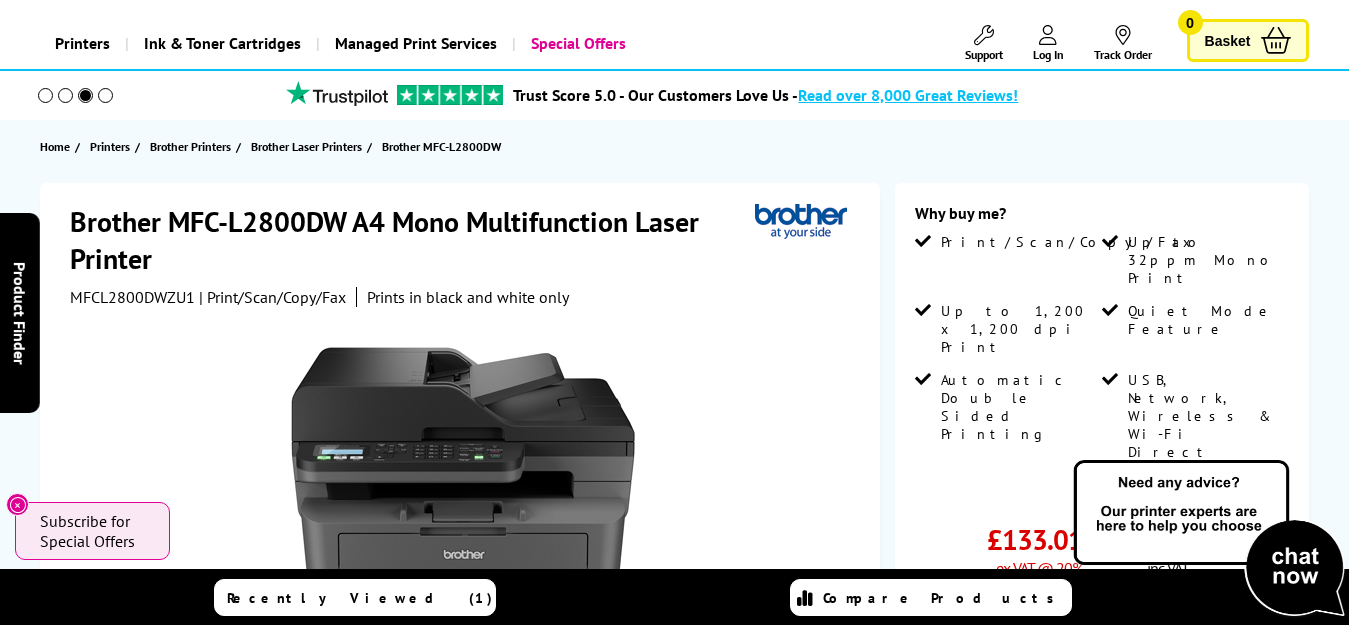 scroll, scrollTop: 100, scrollLeft: 0, axis: vertical 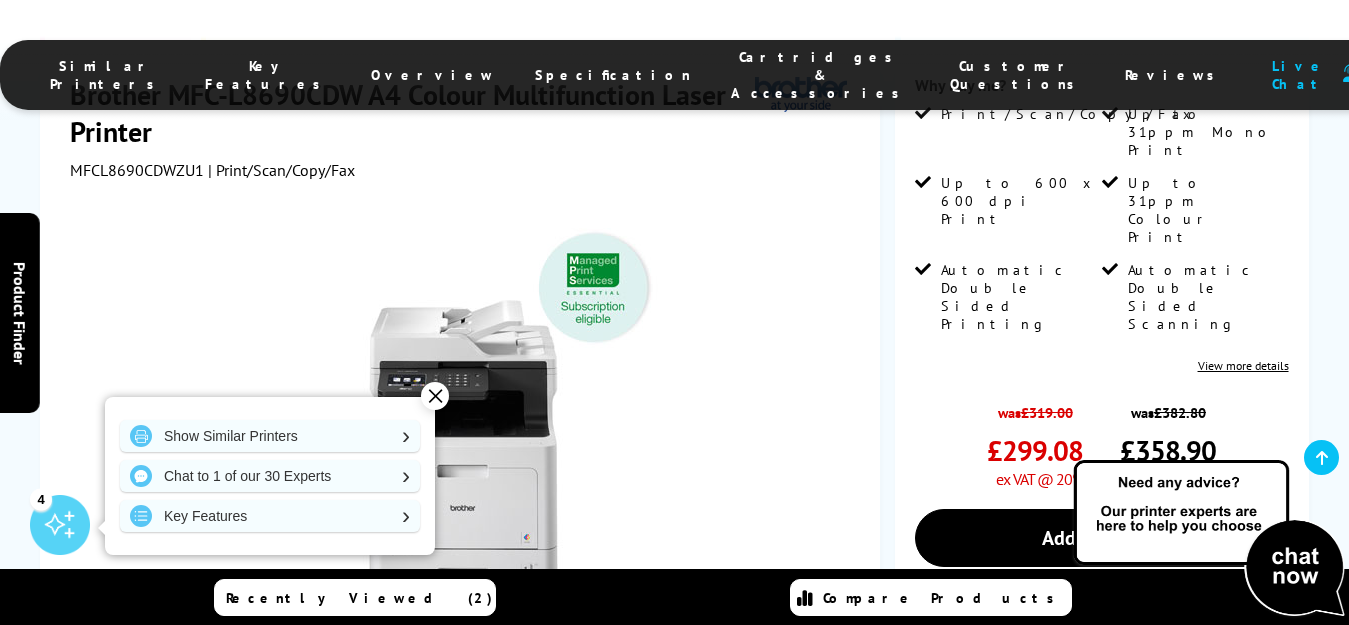 click on "✕" at bounding box center [435, 396] 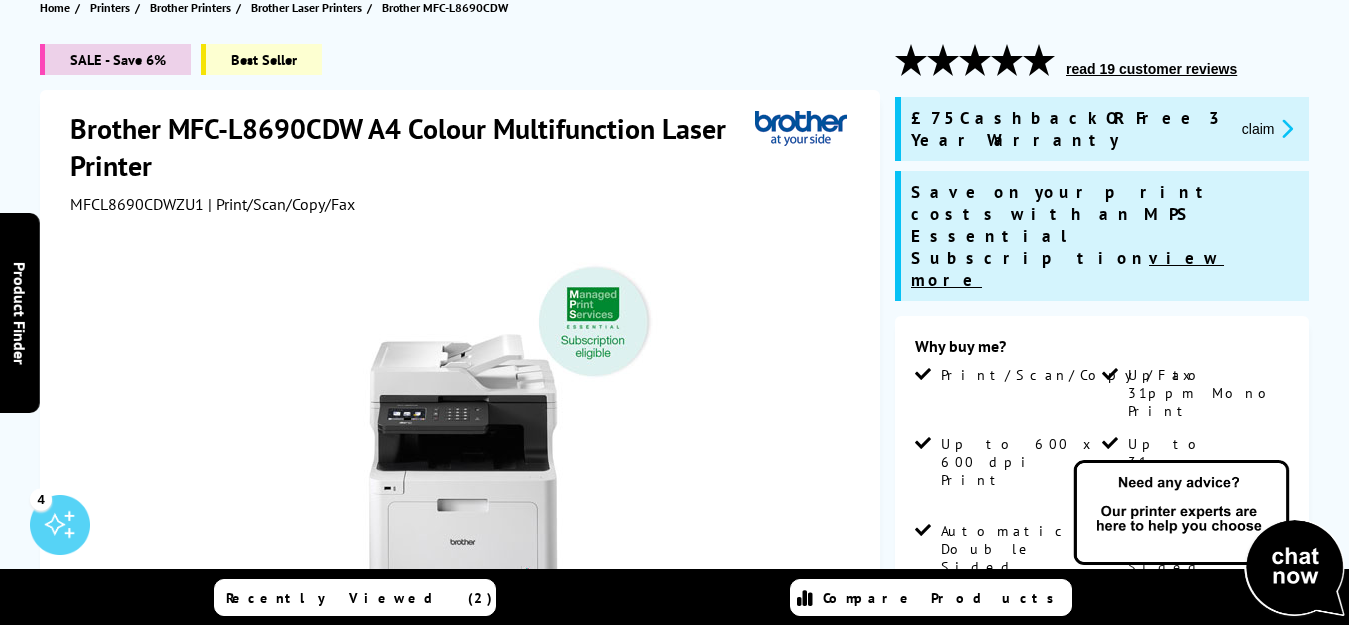 scroll, scrollTop: 0, scrollLeft: 0, axis: both 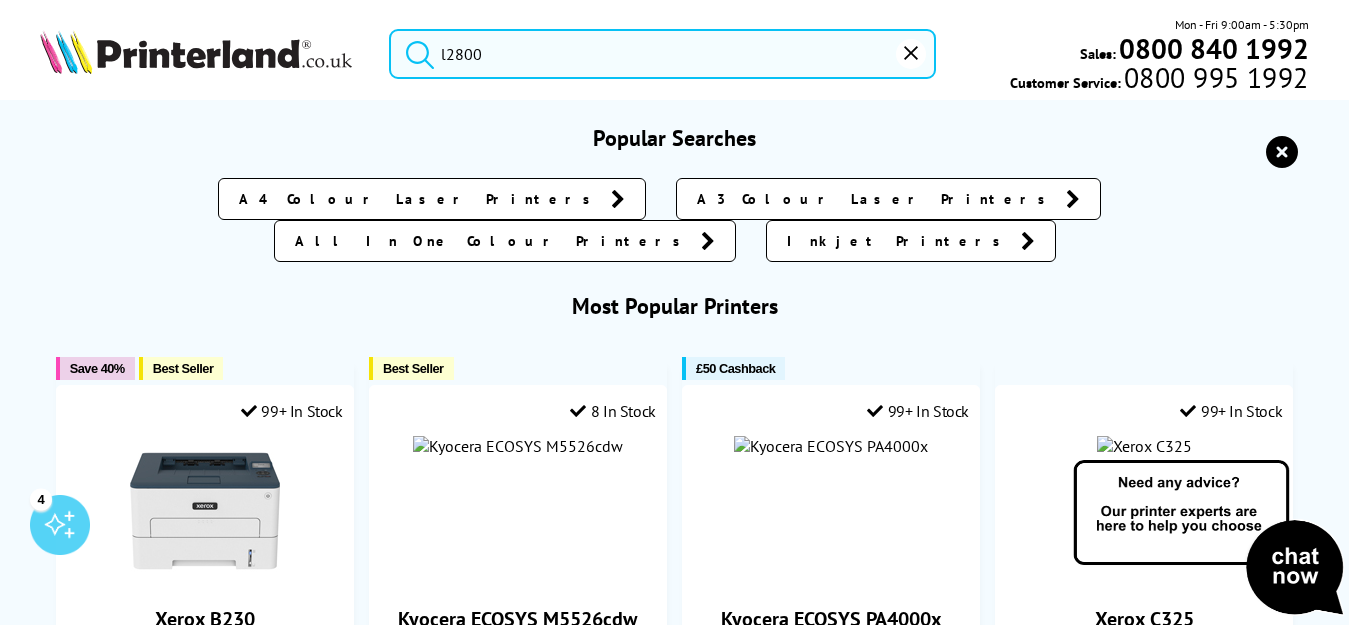 click on "l2800" at bounding box center (662, 54) 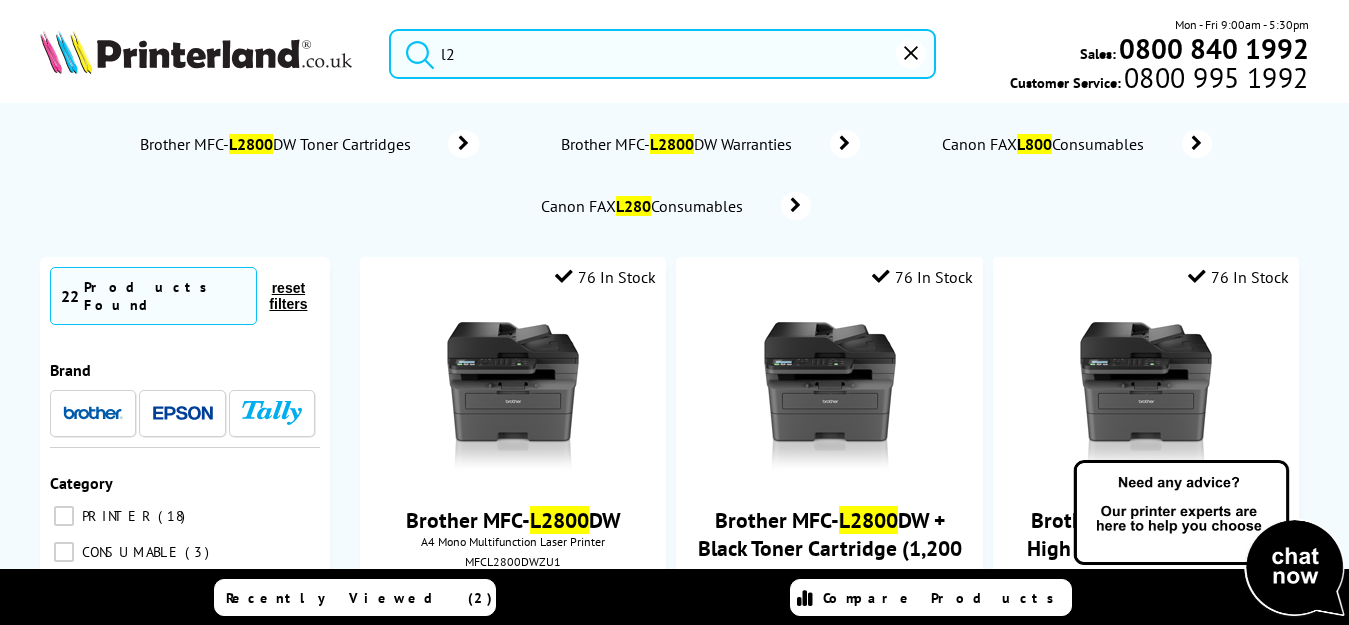 type on "l" 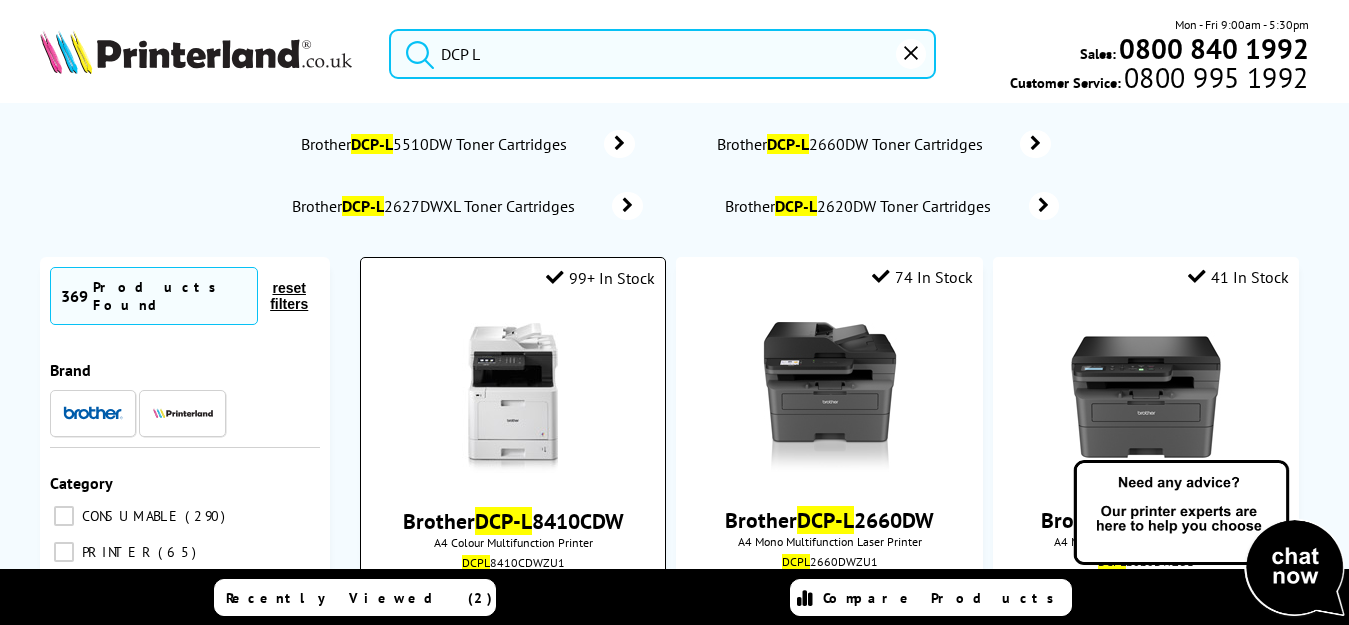 type on "DCP L" 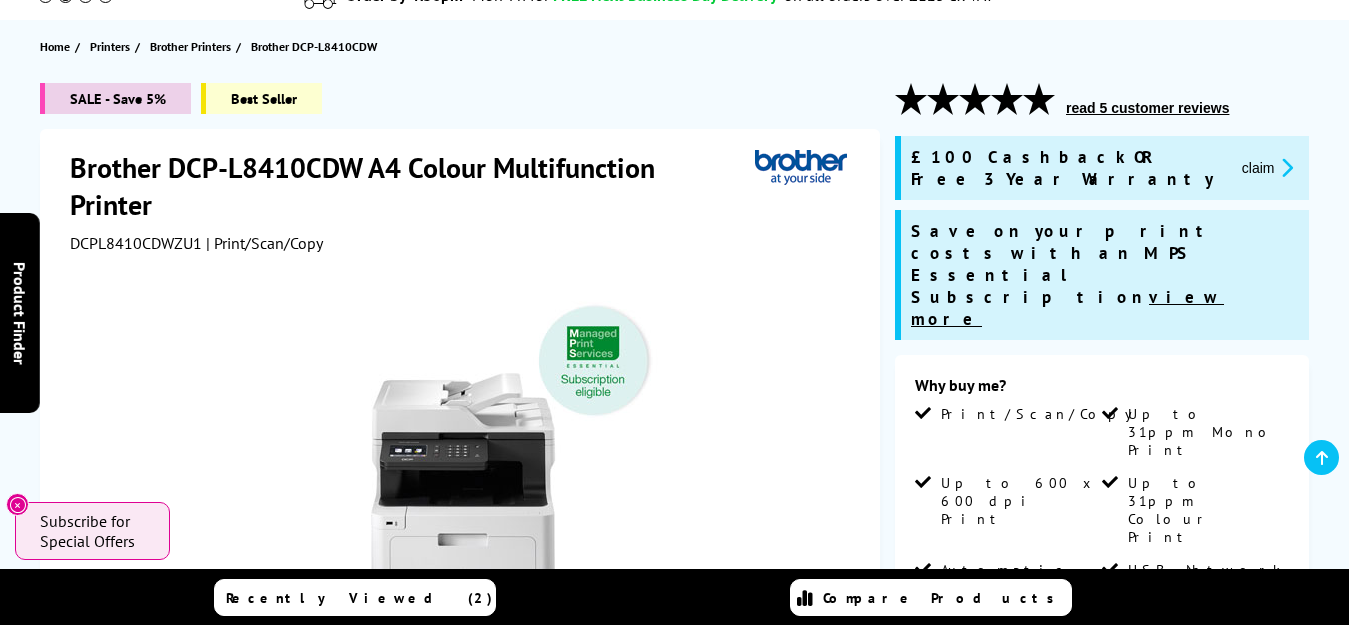 scroll, scrollTop: 200, scrollLeft: 0, axis: vertical 